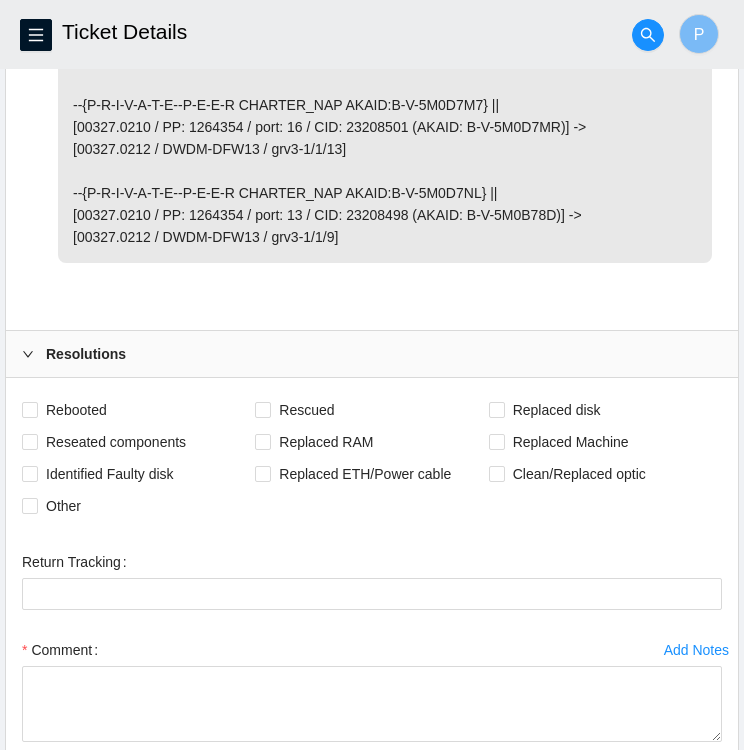 scroll, scrollTop: 1348, scrollLeft: 0, axis: vertical 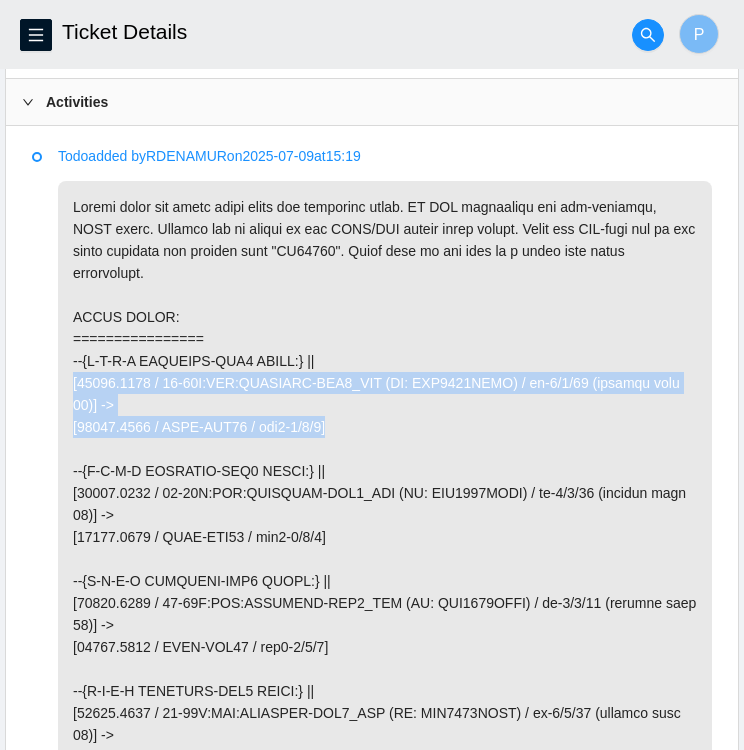 drag, startPoint x: 338, startPoint y: 397, endPoint x: 73, endPoint y: 364, distance: 267.0468 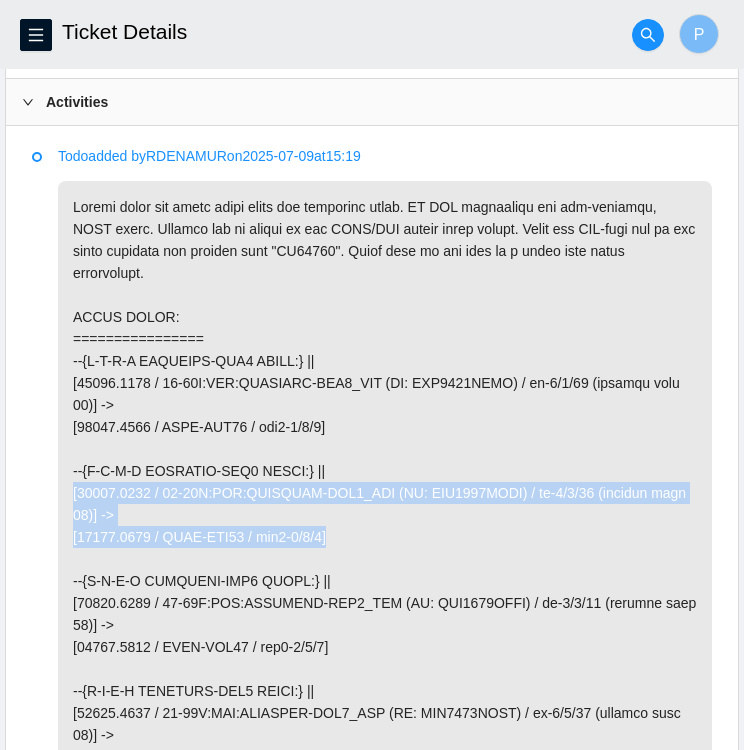 drag, startPoint x: 344, startPoint y: 510, endPoint x: 72, endPoint y: 464, distance: 275.86227 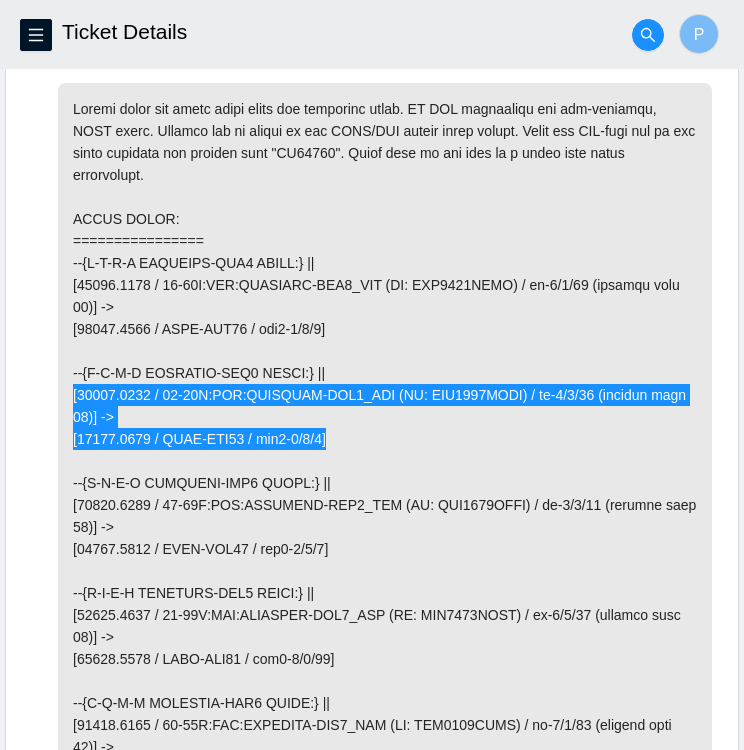 scroll, scrollTop: 1070, scrollLeft: 0, axis: vertical 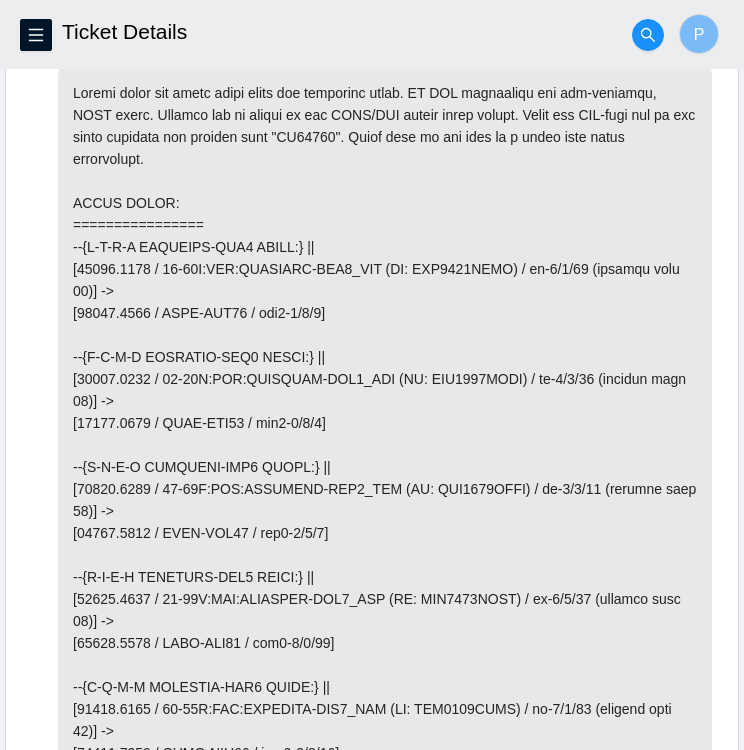 click at bounding box center (385, 577) 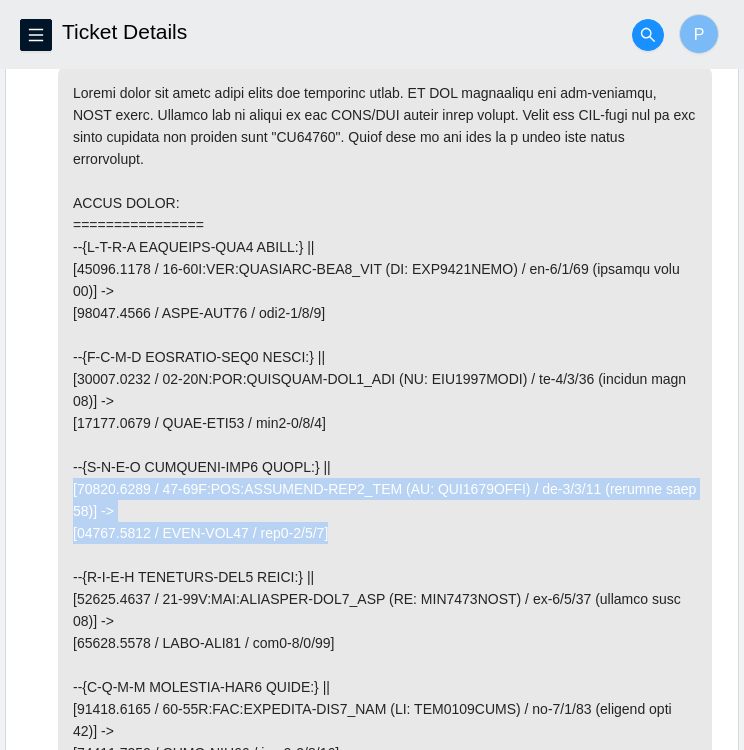 drag, startPoint x: 341, startPoint y: 505, endPoint x: 71, endPoint y: 464, distance: 273.0952 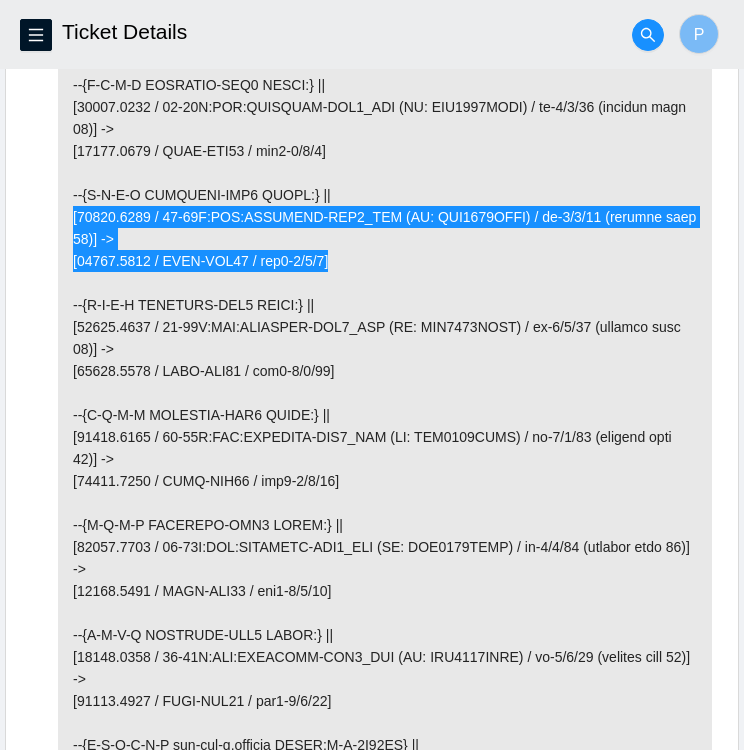 scroll, scrollTop: 1357, scrollLeft: 0, axis: vertical 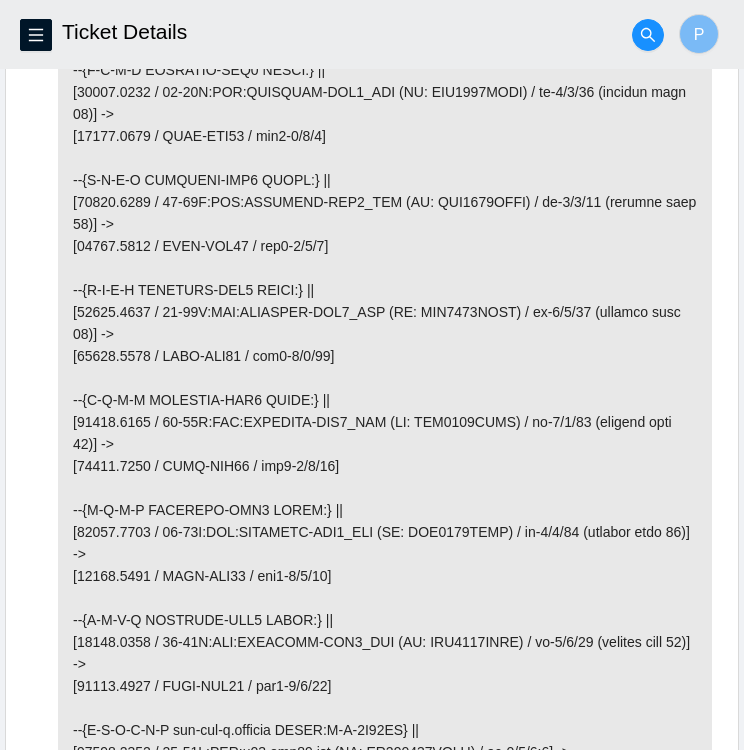 click at bounding box center [385, 290] 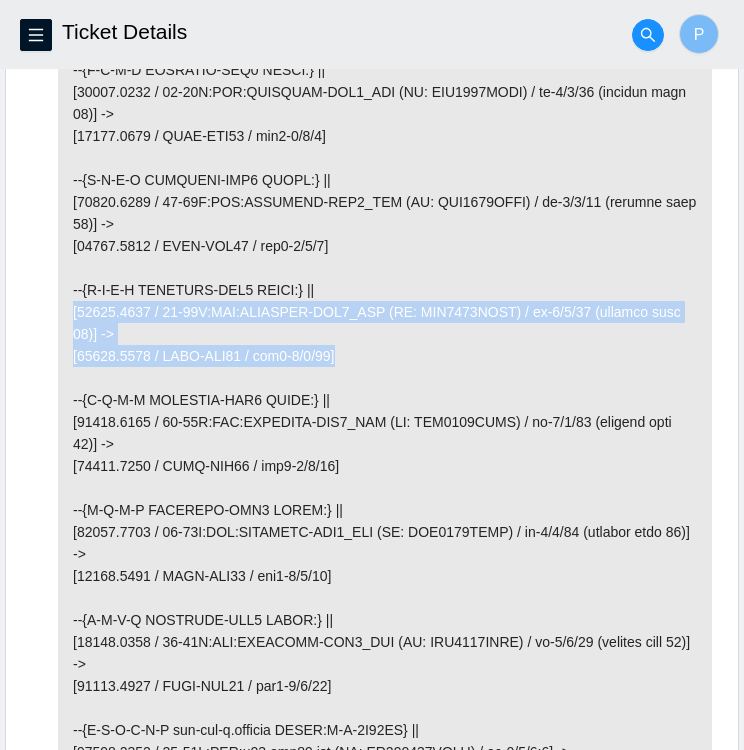 drag, startPoint x: 351, startPoint y: 331, endPoint x: 66, endPoint y: 289, distance: 288.07812 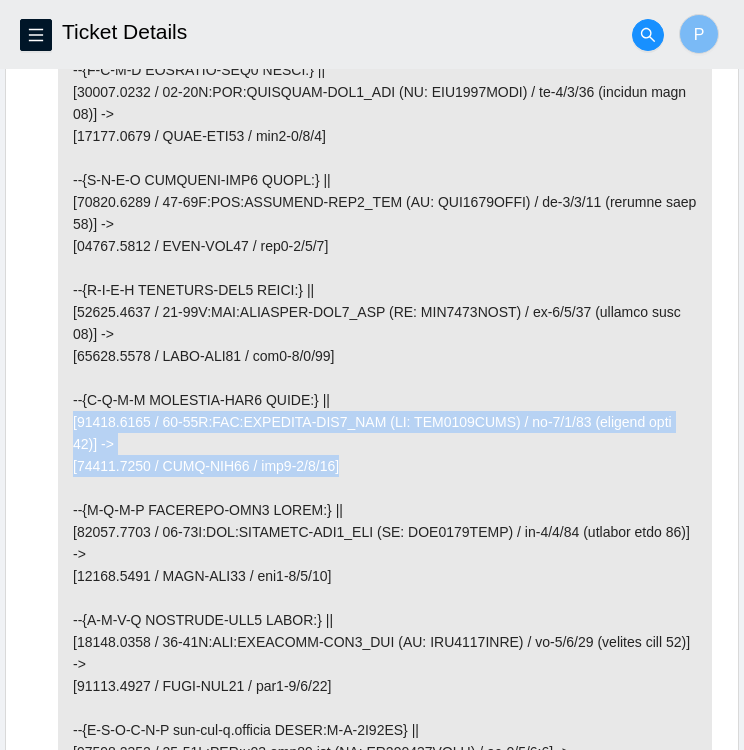 drag, startPoint x: 346, startPoint y: 438, endPoint x: 64, endPoint y: 399, distance: 284.68402 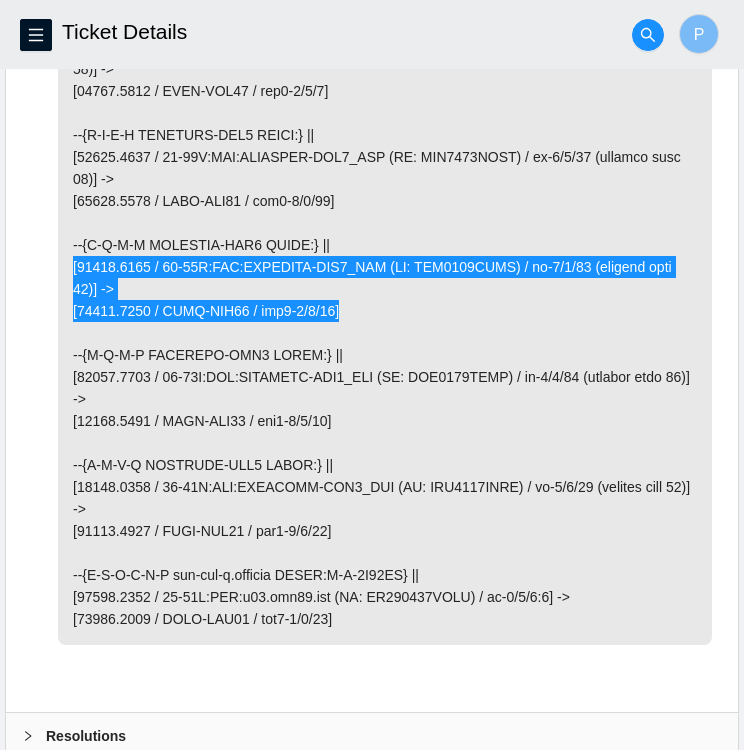 scroll, scrollTop: 1511, scrollLeft: 0, axis: vertical 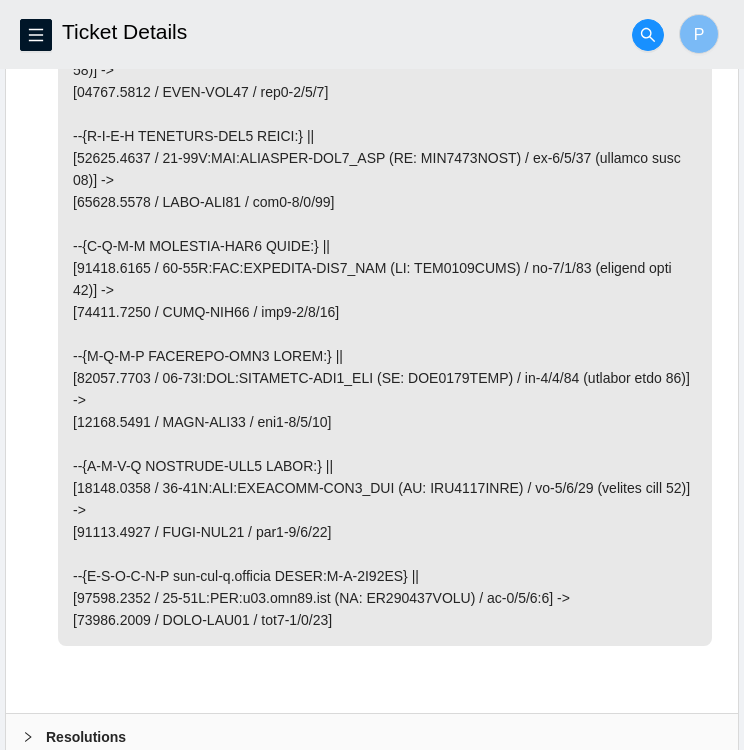 click at bounding box center [385, 136] 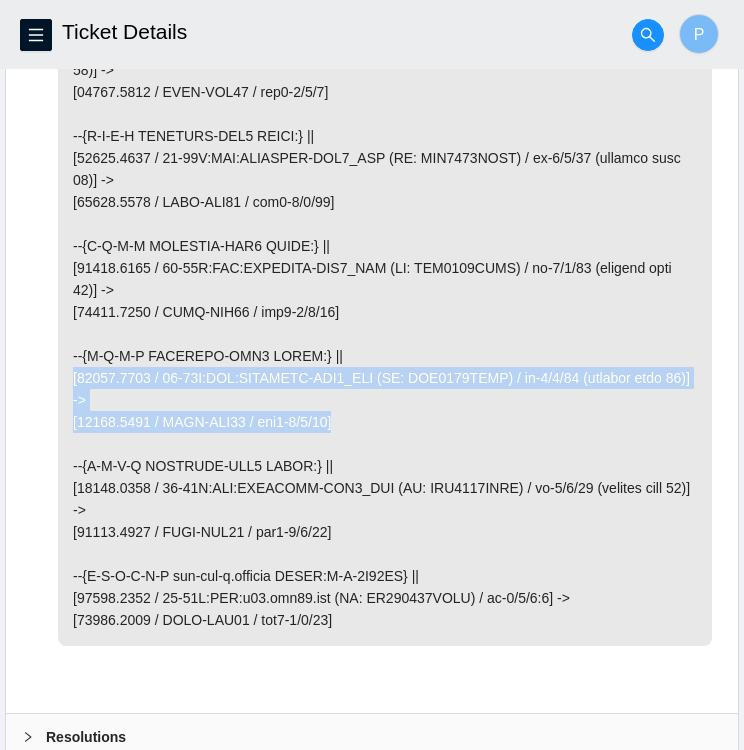 drag, startPoint x: 348, startPoint y: 393, endPoint x: 63, endPoint y: 360, distance: 286.90417 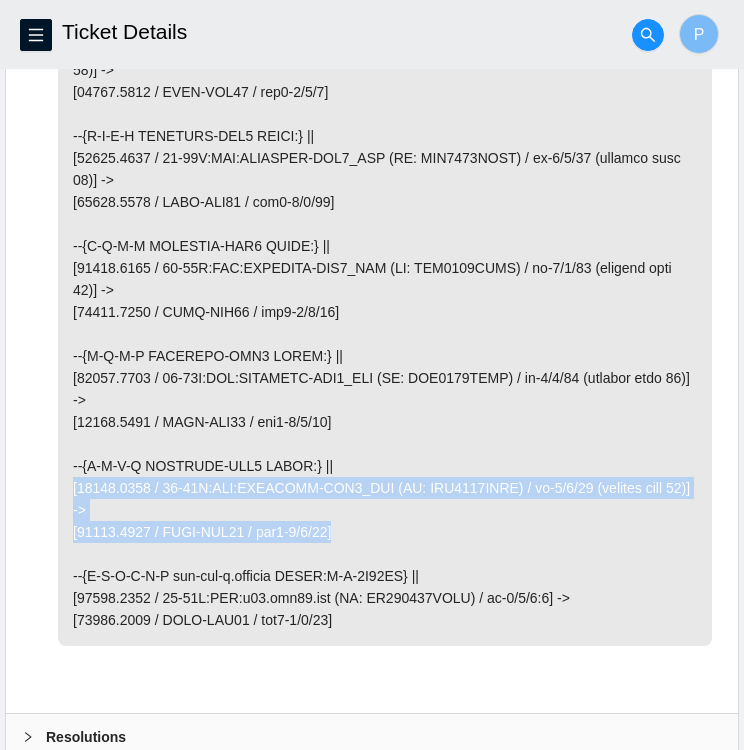 drag, startPoint x: 351, startPoint y: 501, endPoint x: 69, endPoint y: 458, distance: 285.25952 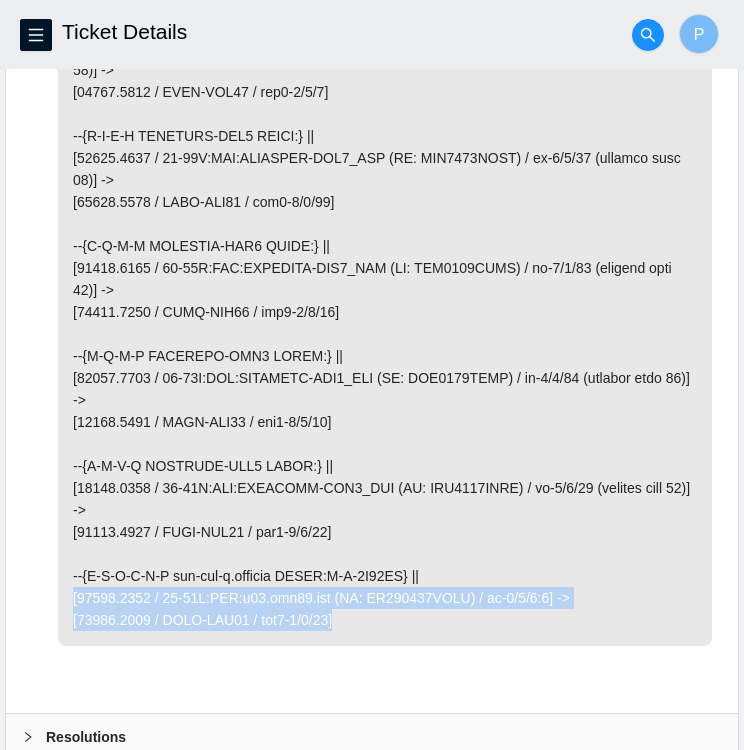 drag, startPoint x: 352, startPoint y: 593, endPoint x: 61, endPoint y: 577, distance: 291.43954 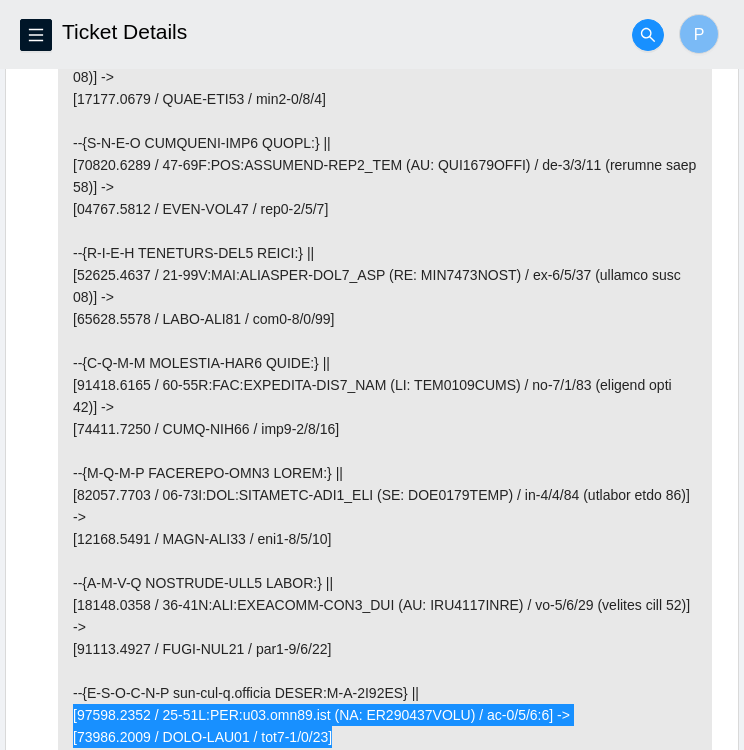 scroll, scrollTop: 1635, scrollLeft: 0, axis: vertical 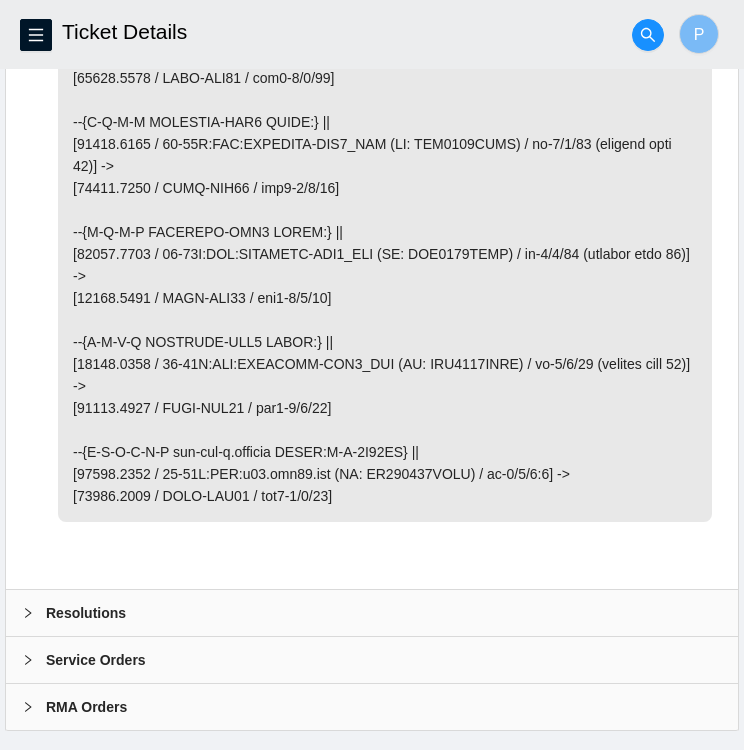 click on "Resolutions" at bounding box center [372, 613] 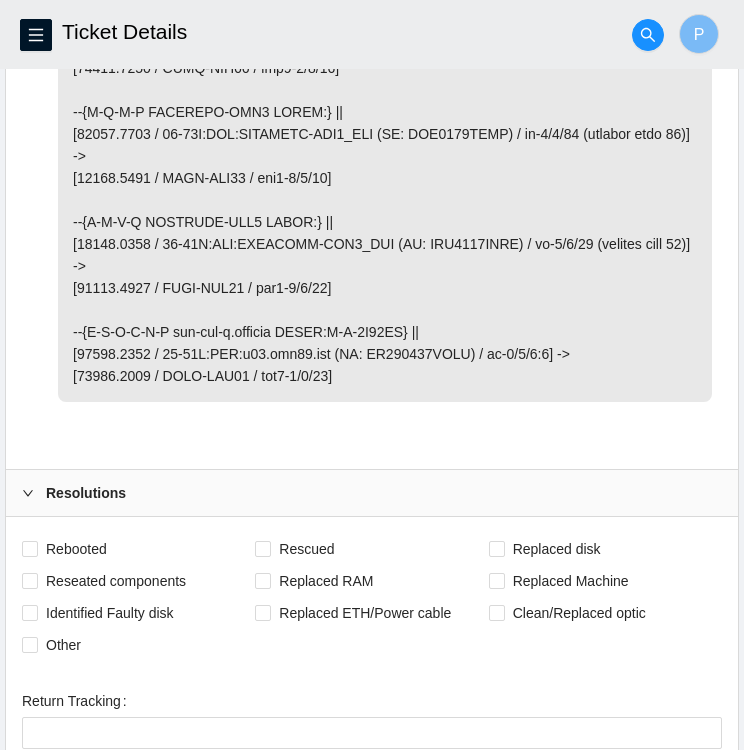 scroll, scrollTop: 2107, scrollLeft: 0, axis: vertical 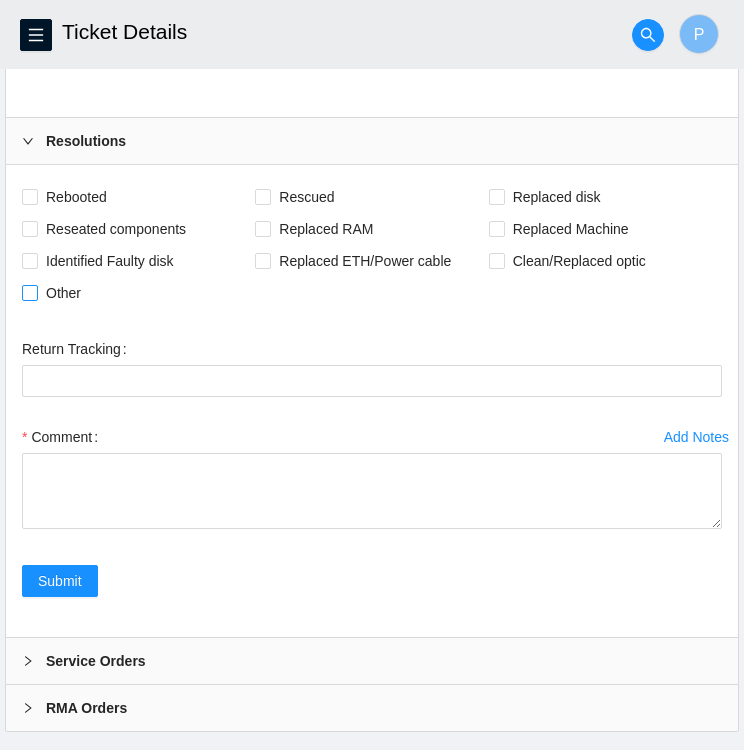 click on "Other" at bounding box center [63, 293] 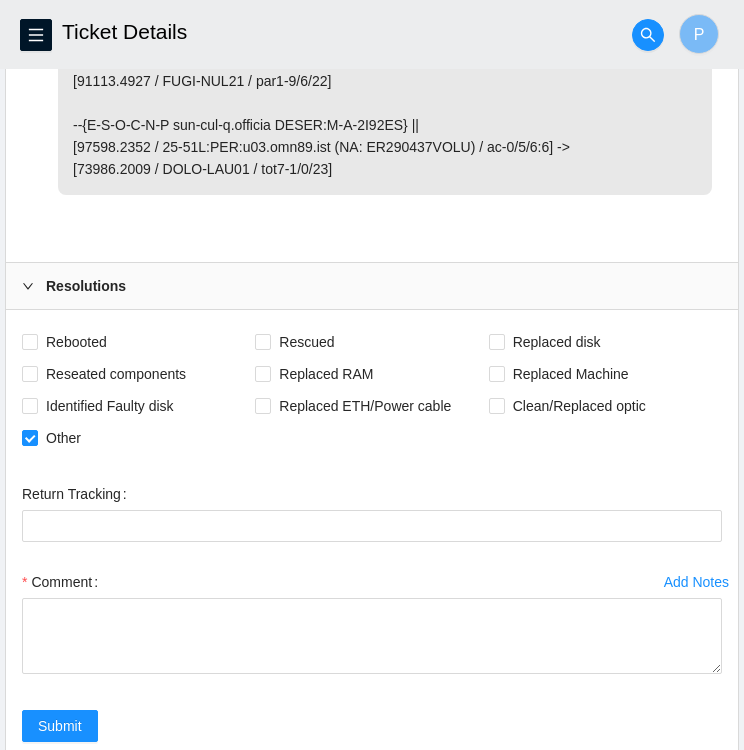 scroll, scrollTop: 1963, scrollLeft: 0, axis: vertical 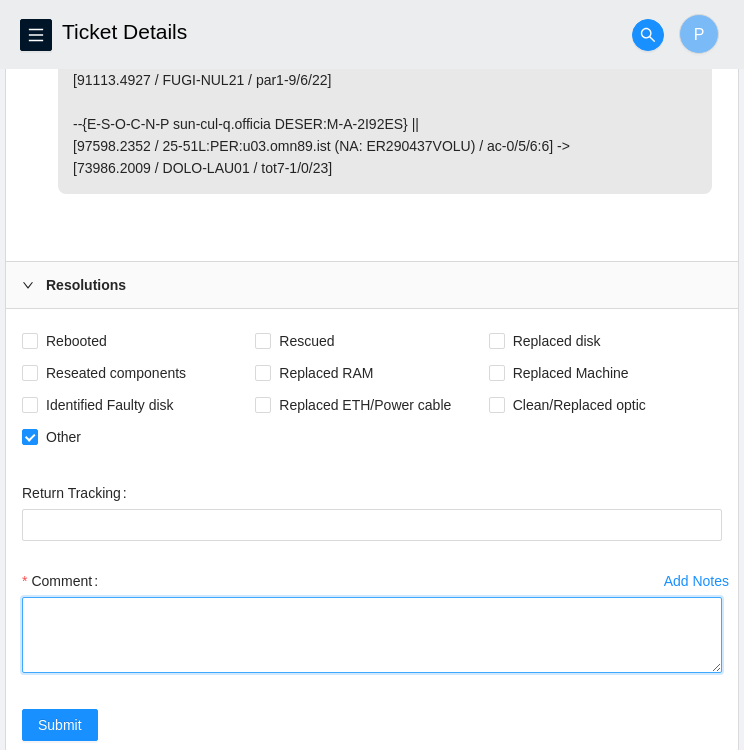 click on "Comment" at bounding box center [372, 635] 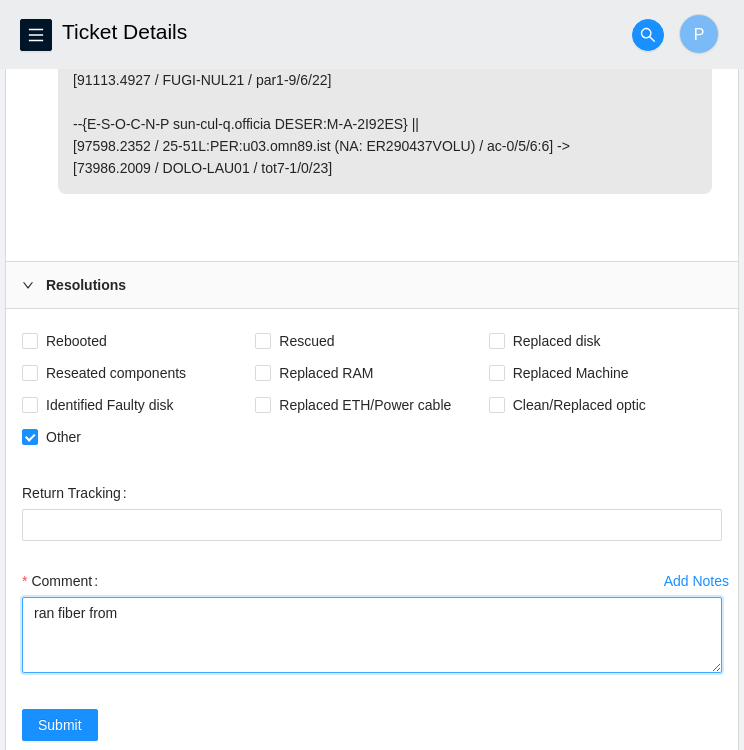 click on "ran fiber from" at bounding box center (372, 635) 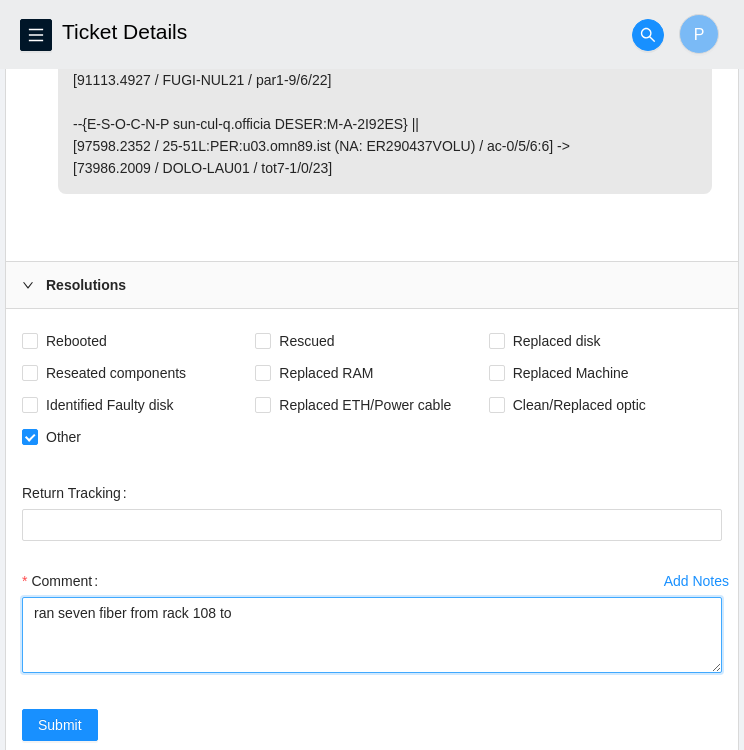 drag, startPoint x: 110, startPoint y: 584, endPoint x: 383, endPoint y: 601, distance: 273.52878 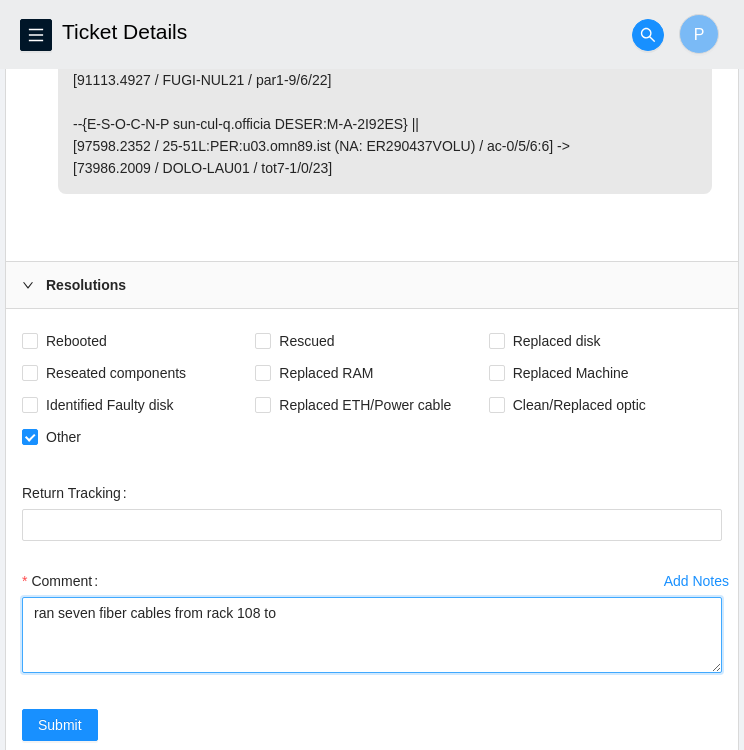click on "ran seven fiber cables from rack 108 to" at bounding box center [372, 635] 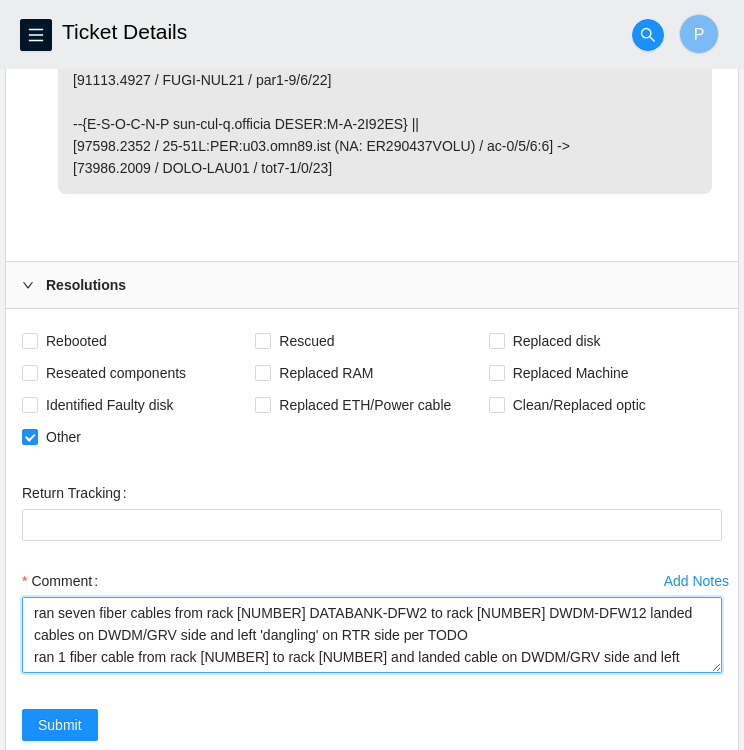 scroll, scrollTop: 16, scrollLeft: 0, axis: vertical 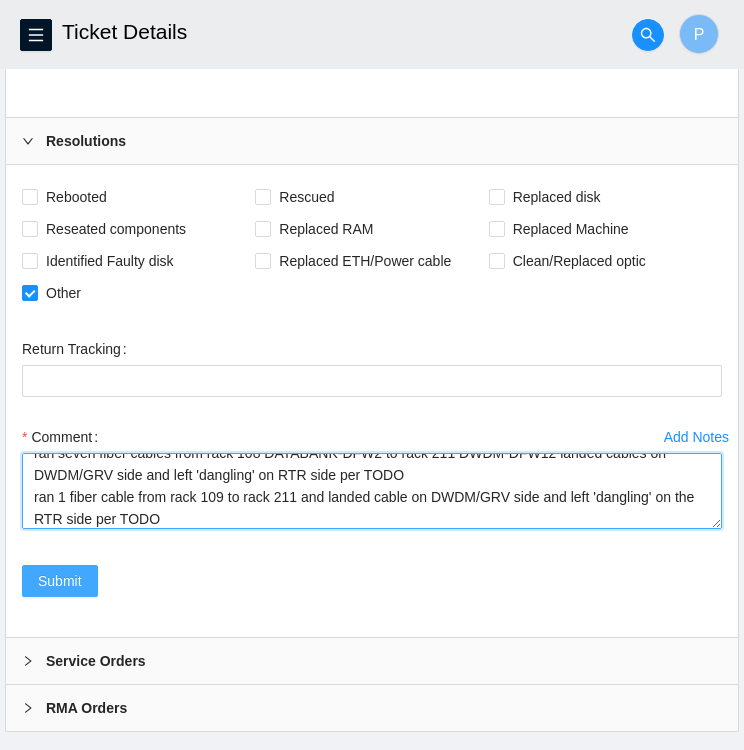 type on "ran seven fiber cables from rack 108 DATABANK-DFW2 to rack 211 DWDM-DFW12 landed cables on DWDM/GRV side and left 'dangling' on RTR side per TODO
ran 1 fiber cable from rack 109 to rack 211 and landed cable on DWDM/GRV side and left 'dangling' on the RTR side per TODO" 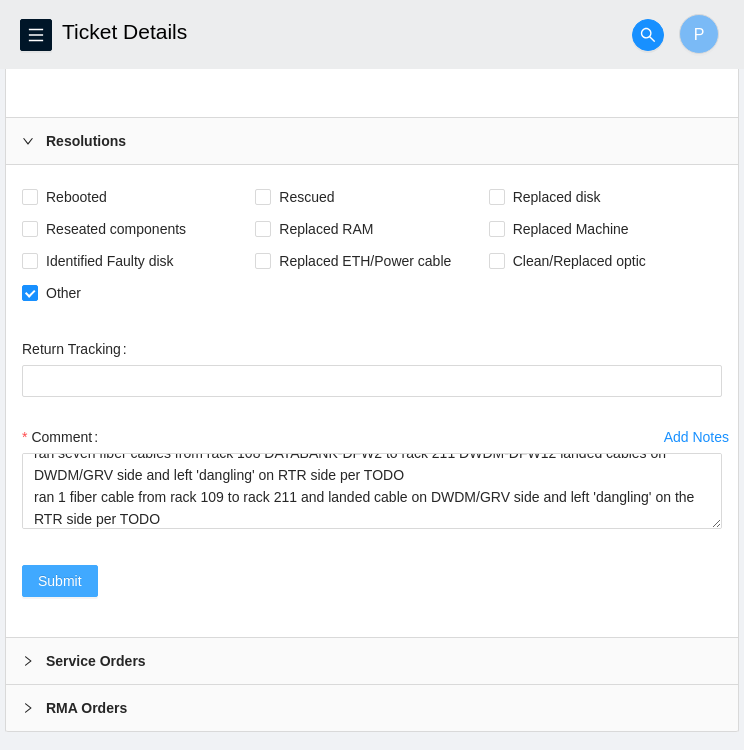 click on "Submit" at bounding box center (60, 581) 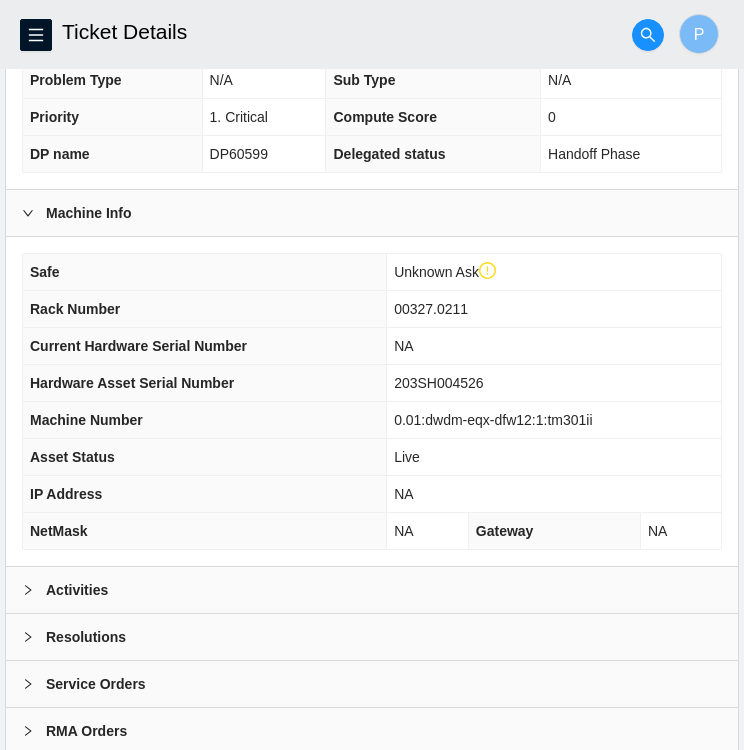 scroll, scrollTop: 514, scrollLeft: 0, axis: vertical 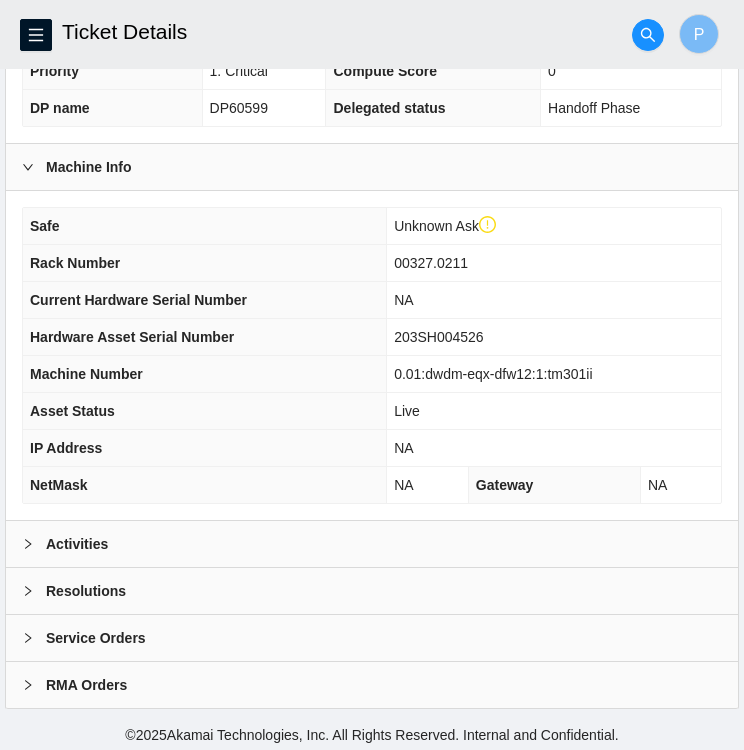 click 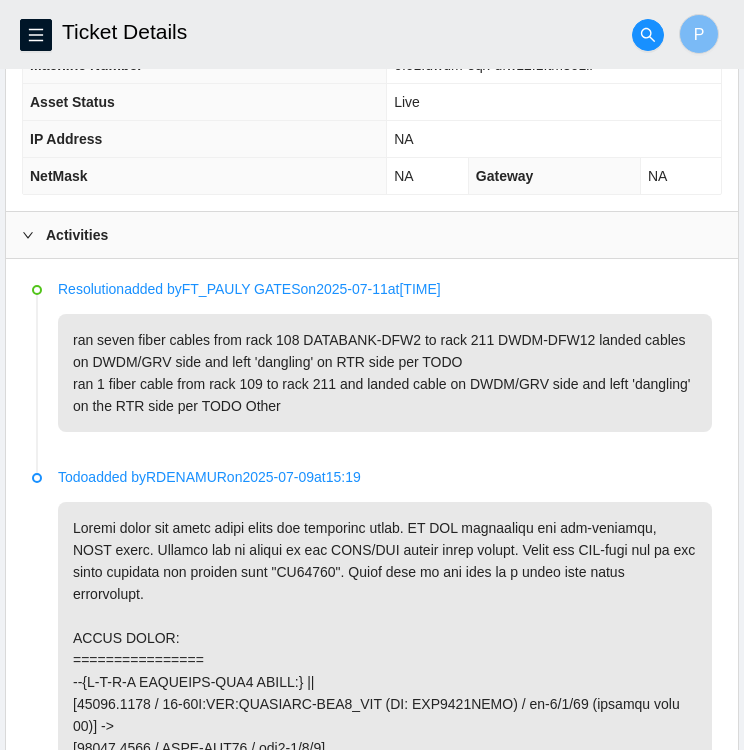 scroll, scrollTop: 823, scrollLeft: 0, axis: vertical 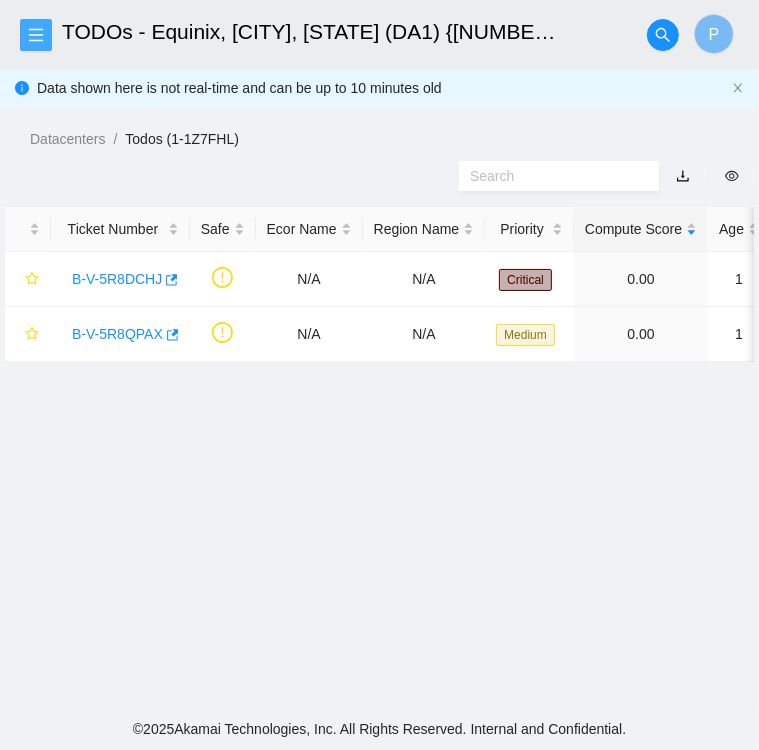 click 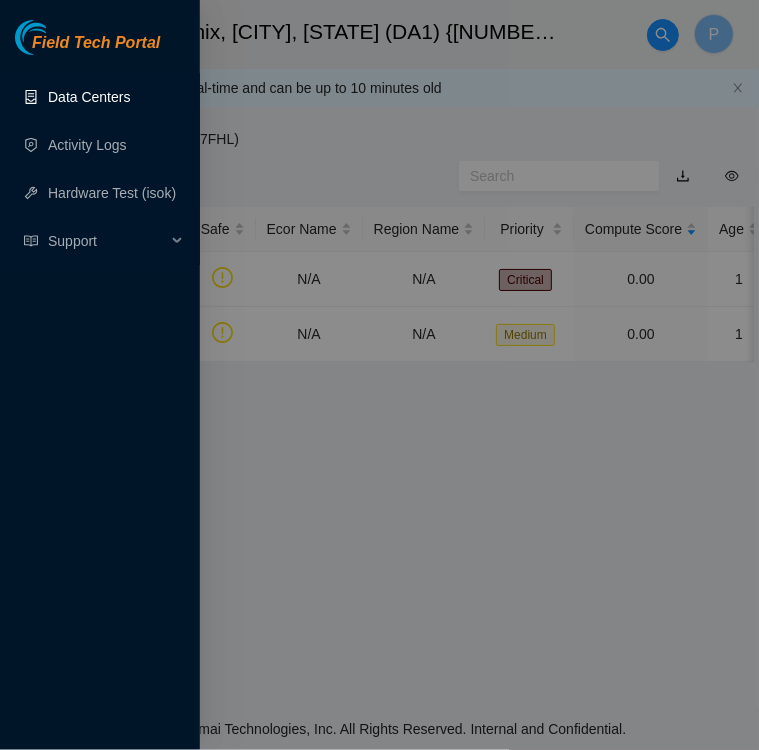 click on "Data Centers" at bounding box center [89, 97] 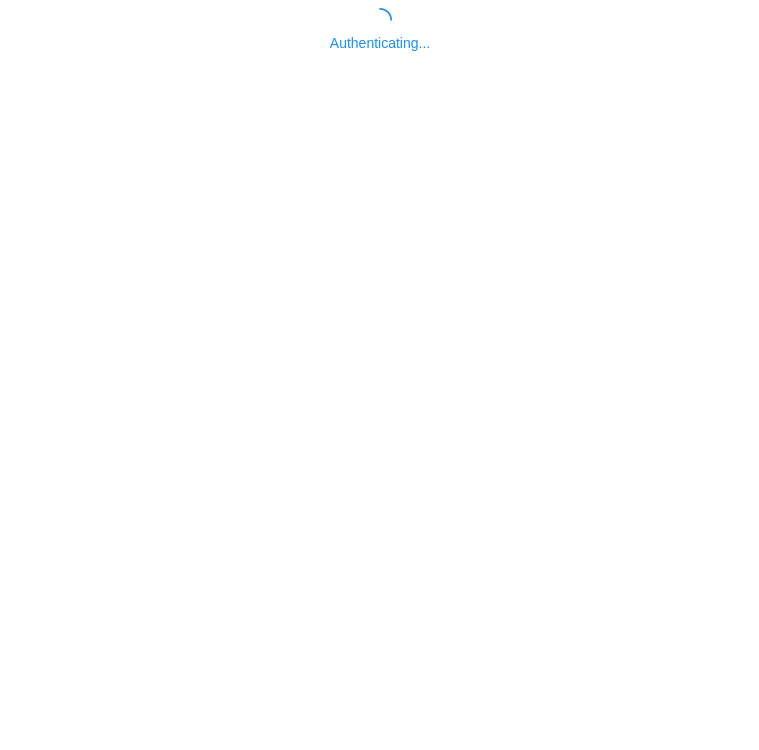 scroll, scrollTop: 0, scrollLeft: 0, axis: both 